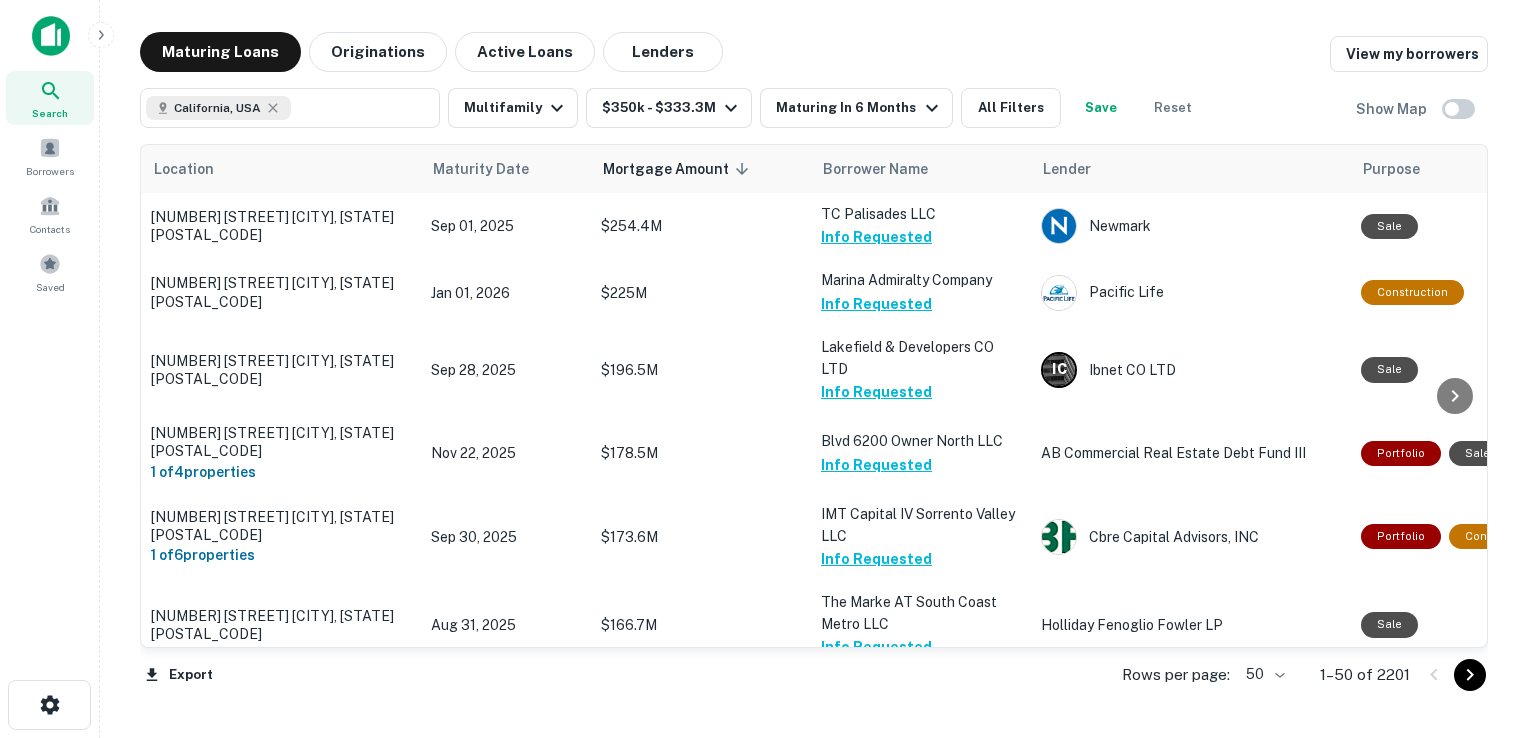 scroll, scrollTop: 0, scrollLeft: 0, axis: both 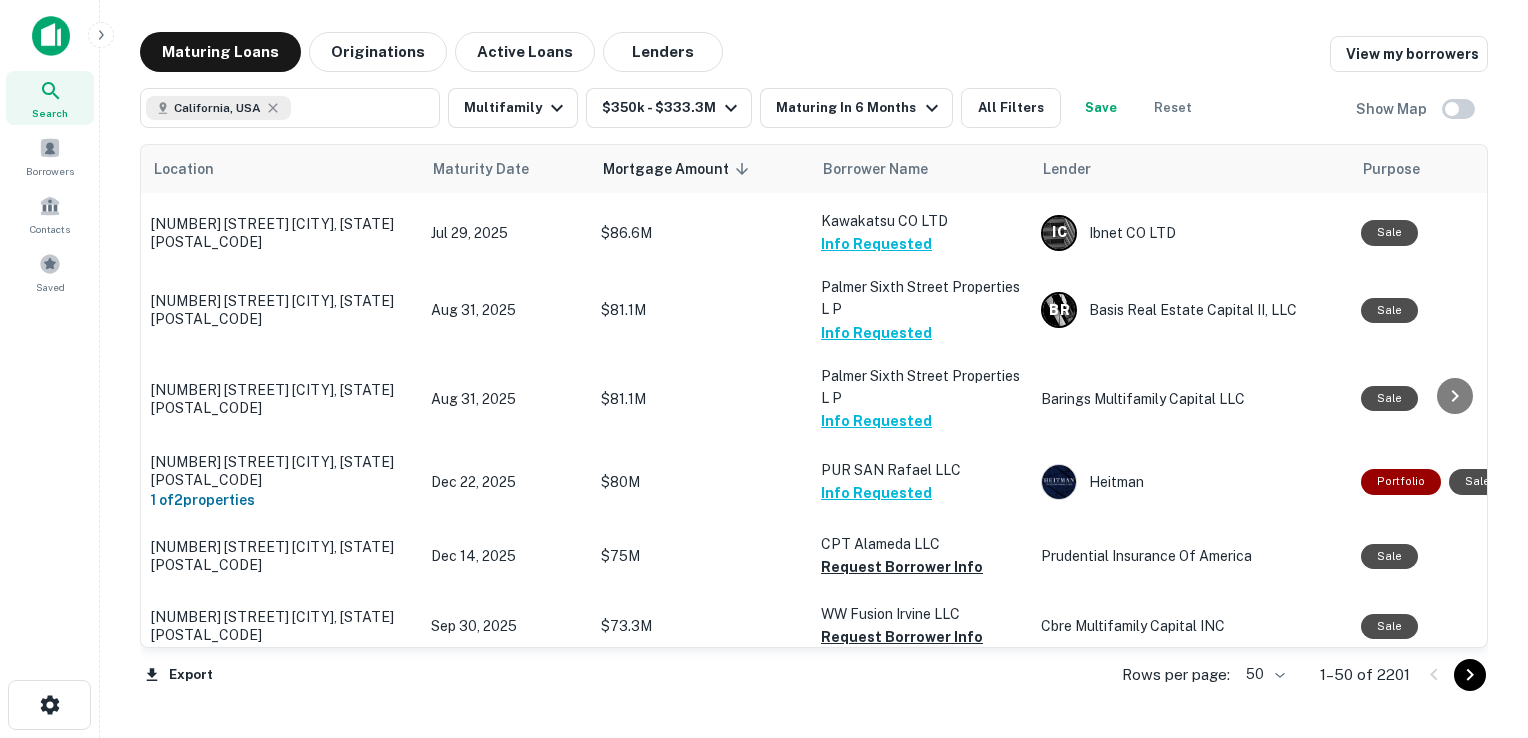 click on "Maturing Loans Originations Active Loans Lenders View my borrowers" at bounding box center (814, 52) 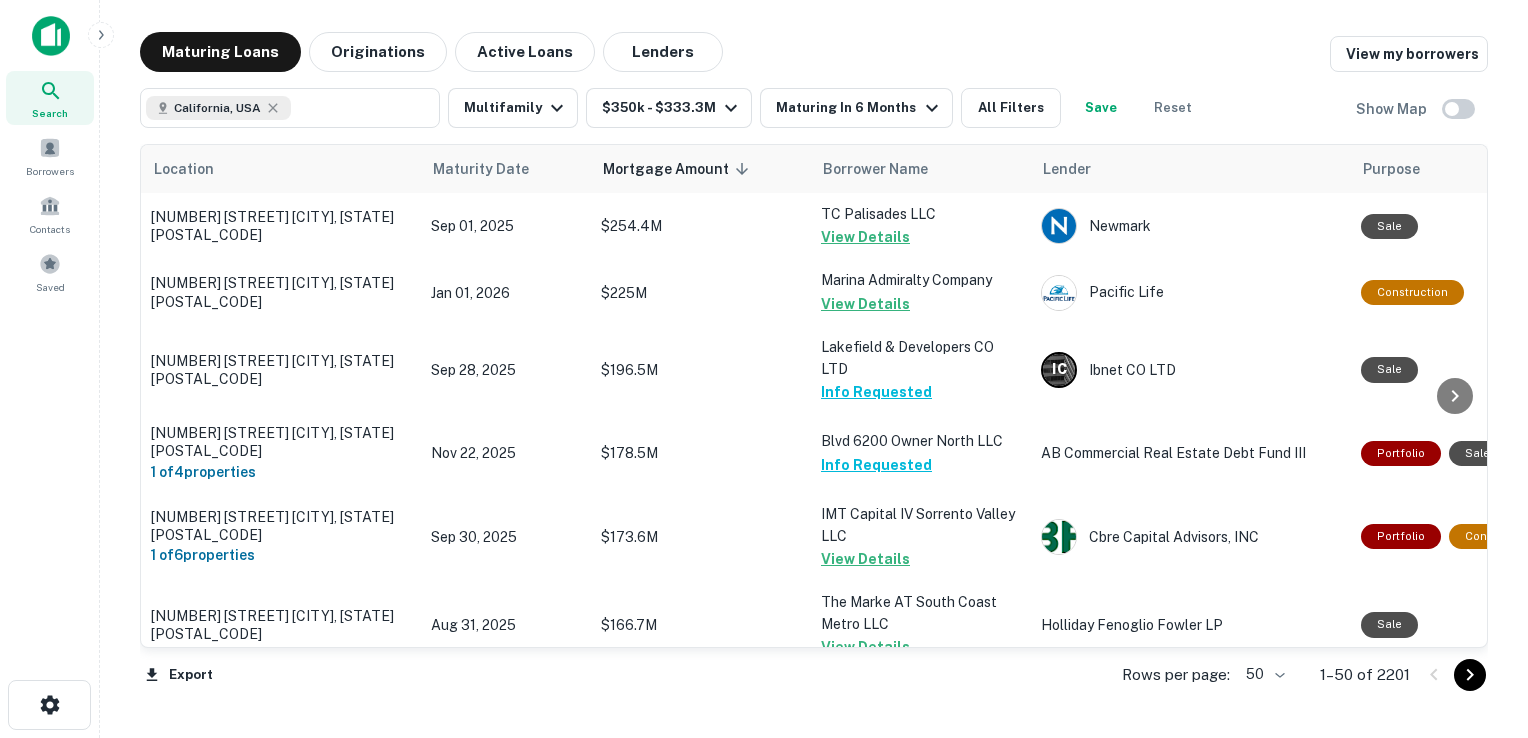 scroll, scrollTop: 0, scrollLeft: 0, axis: both 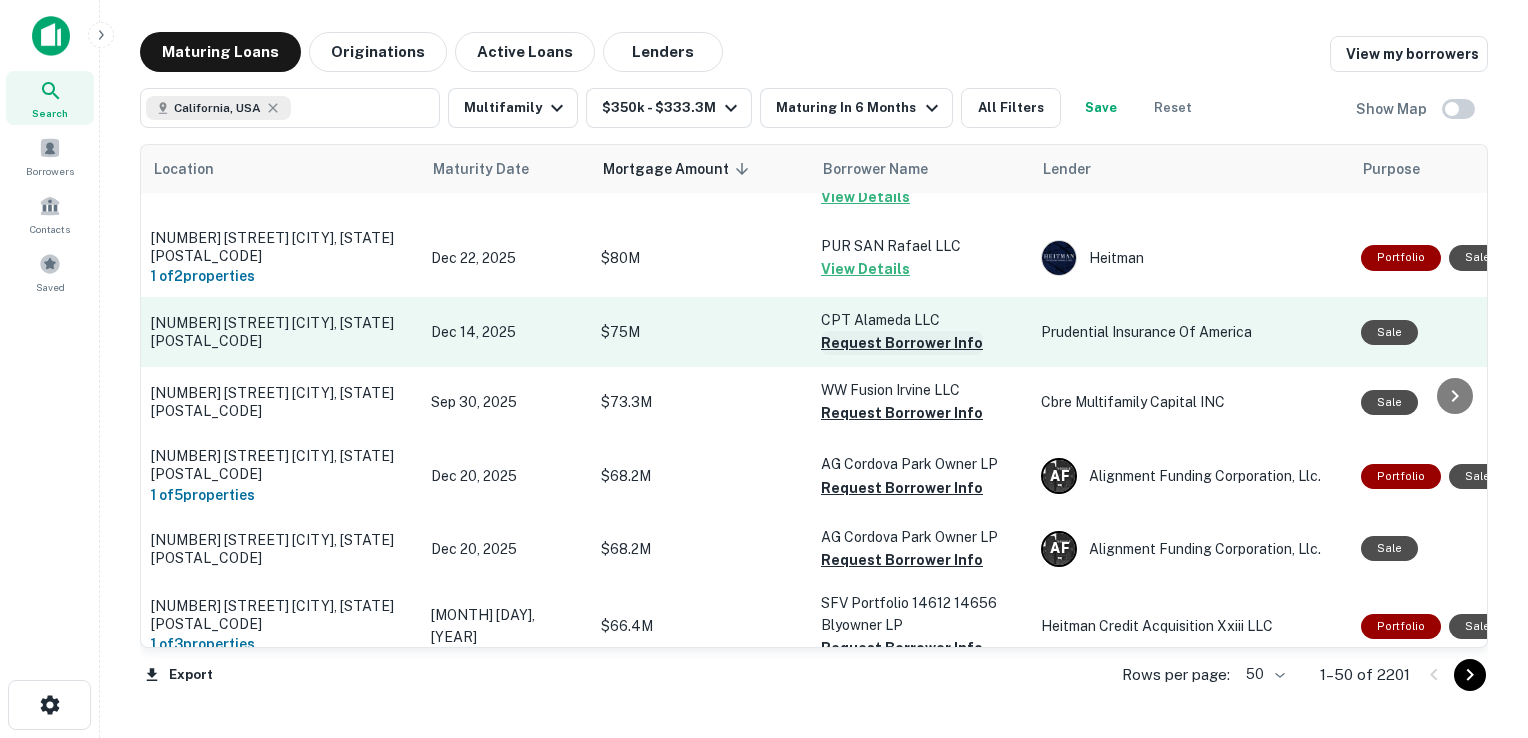click on "Request Borrower Info" at bounding box center (902, 343) 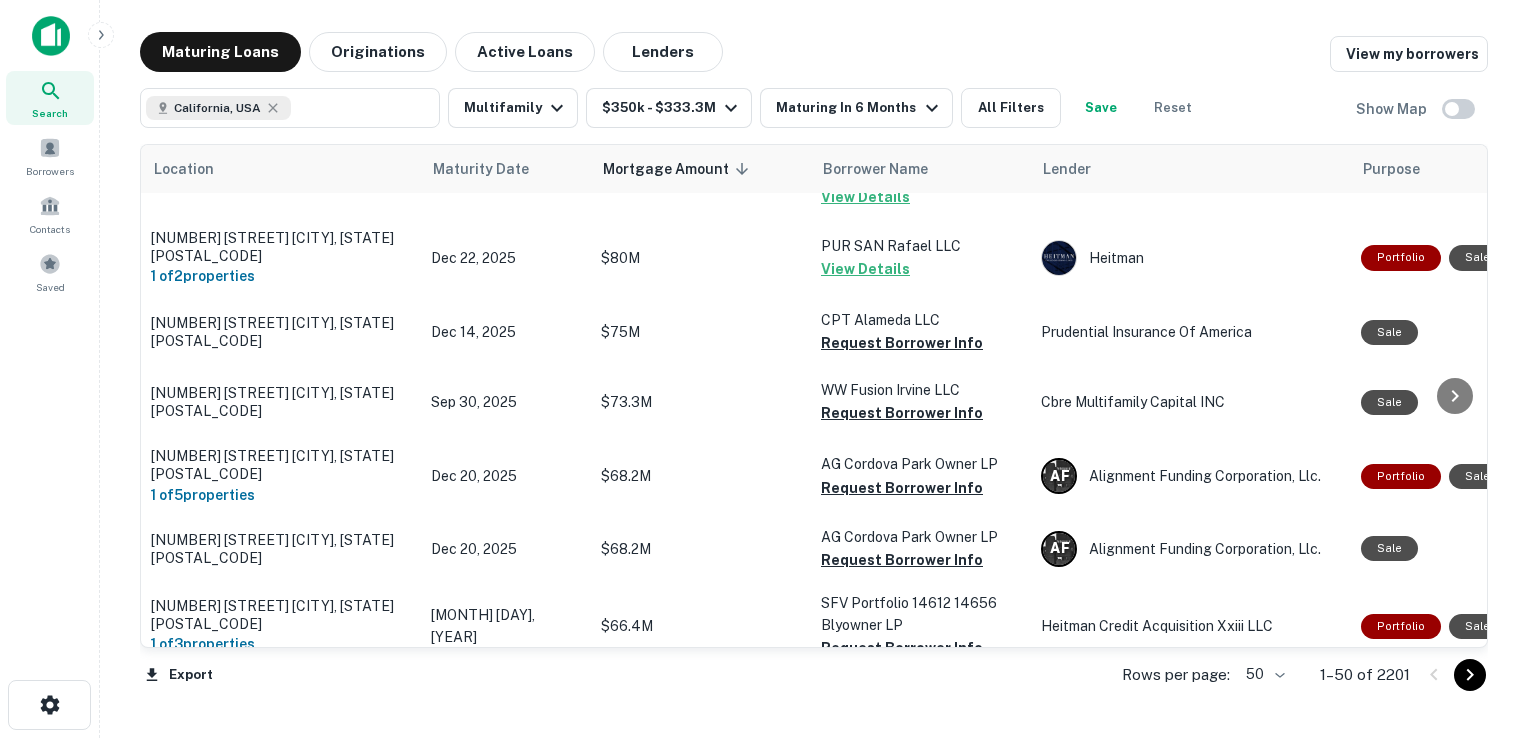 click on "Maturing Loans Originations Active Loans Lenders View my borrowers" at bounding box center [814, 52] 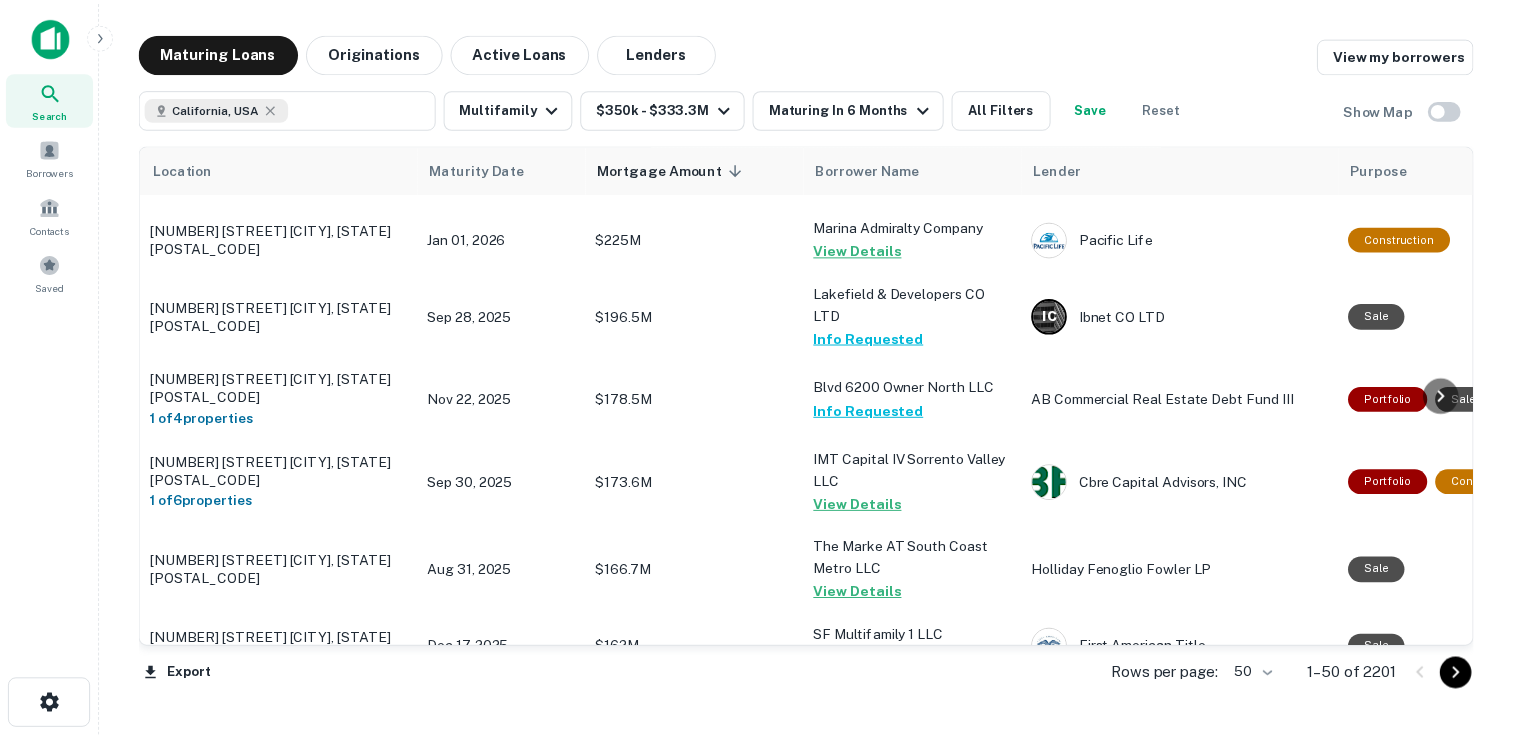 scroll, scrollTop: 0, scrollLeft: 0, axis: both 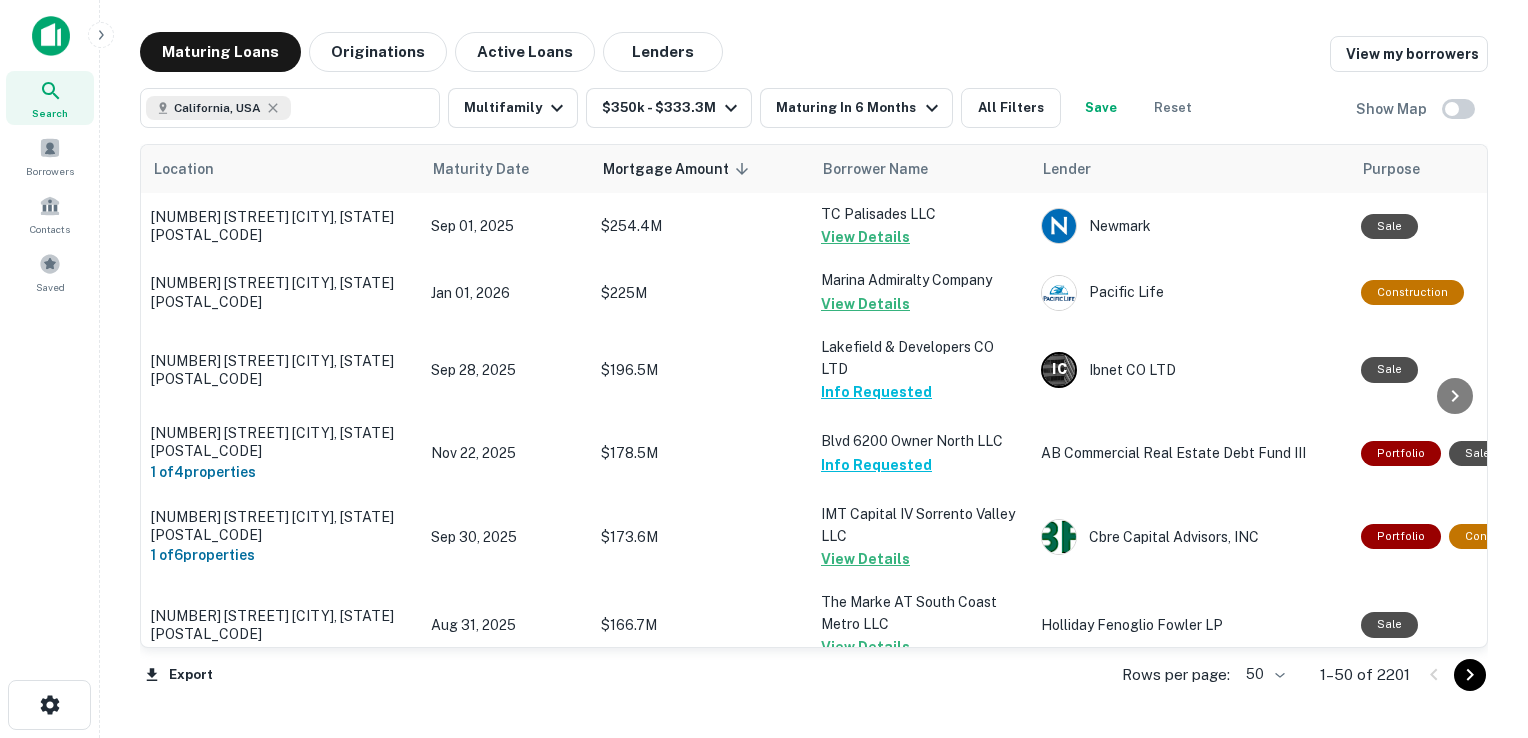 click at bounding box center (51, 36) 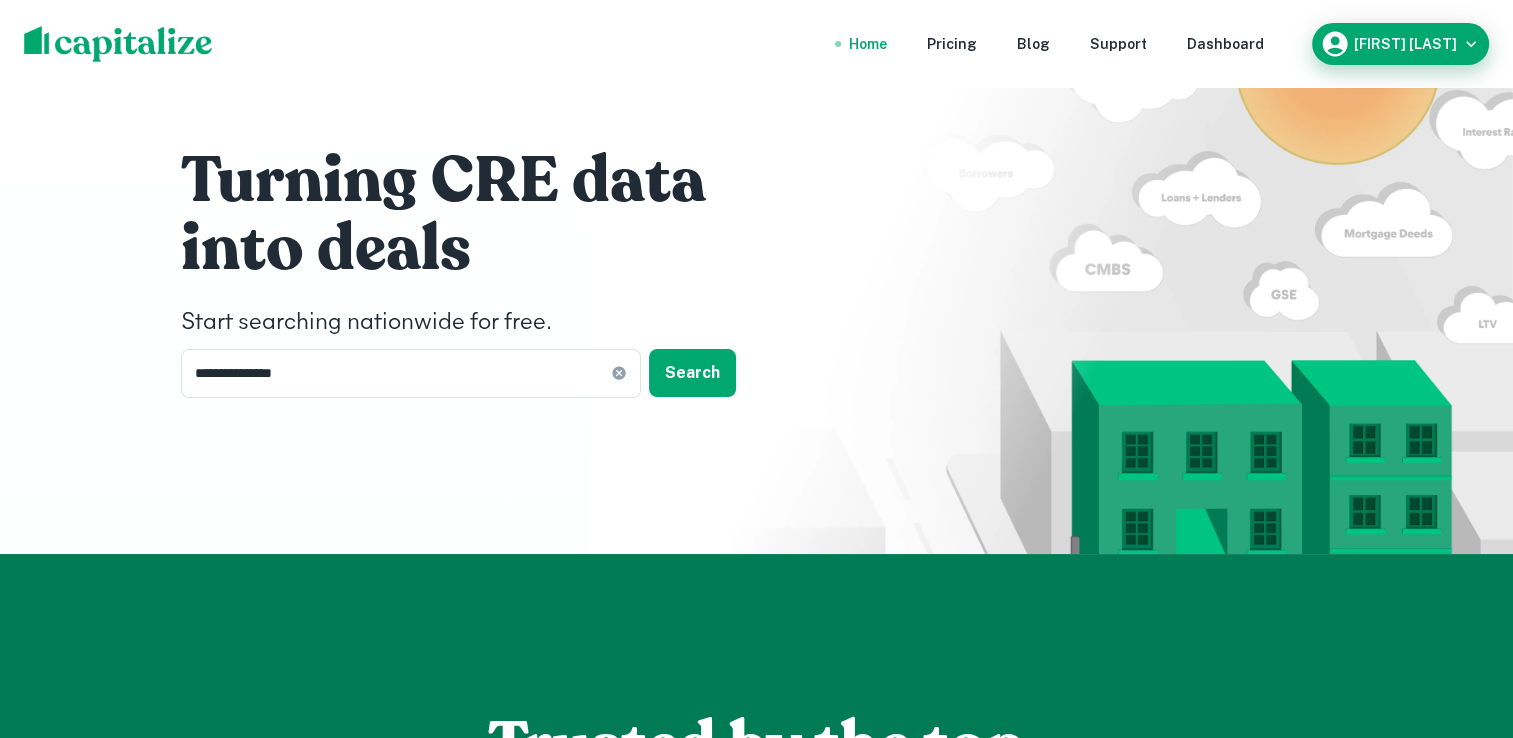 click on "Joel Hansen" at bounding box center (1405, 44) 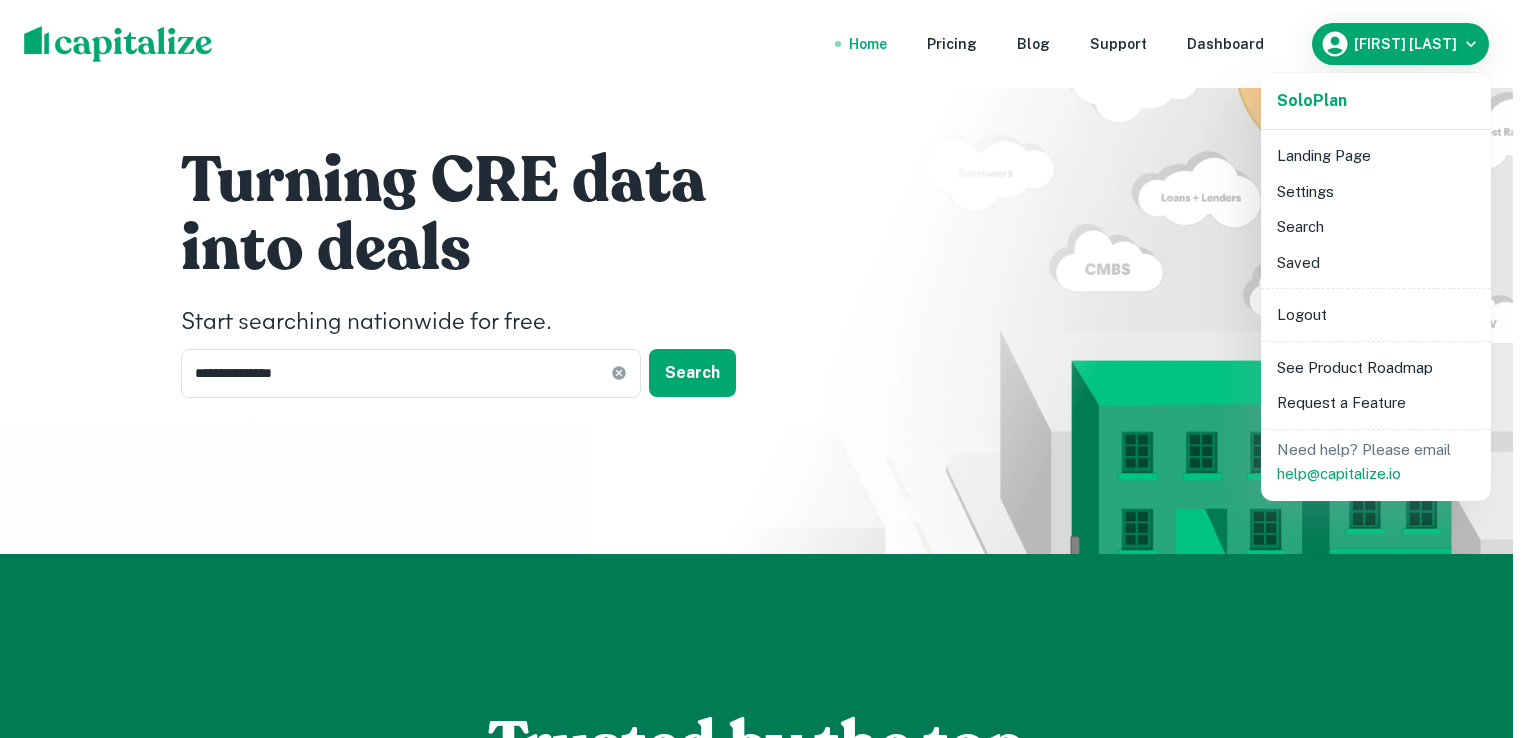 click on "Logout" at bounding box center [1376, 315] 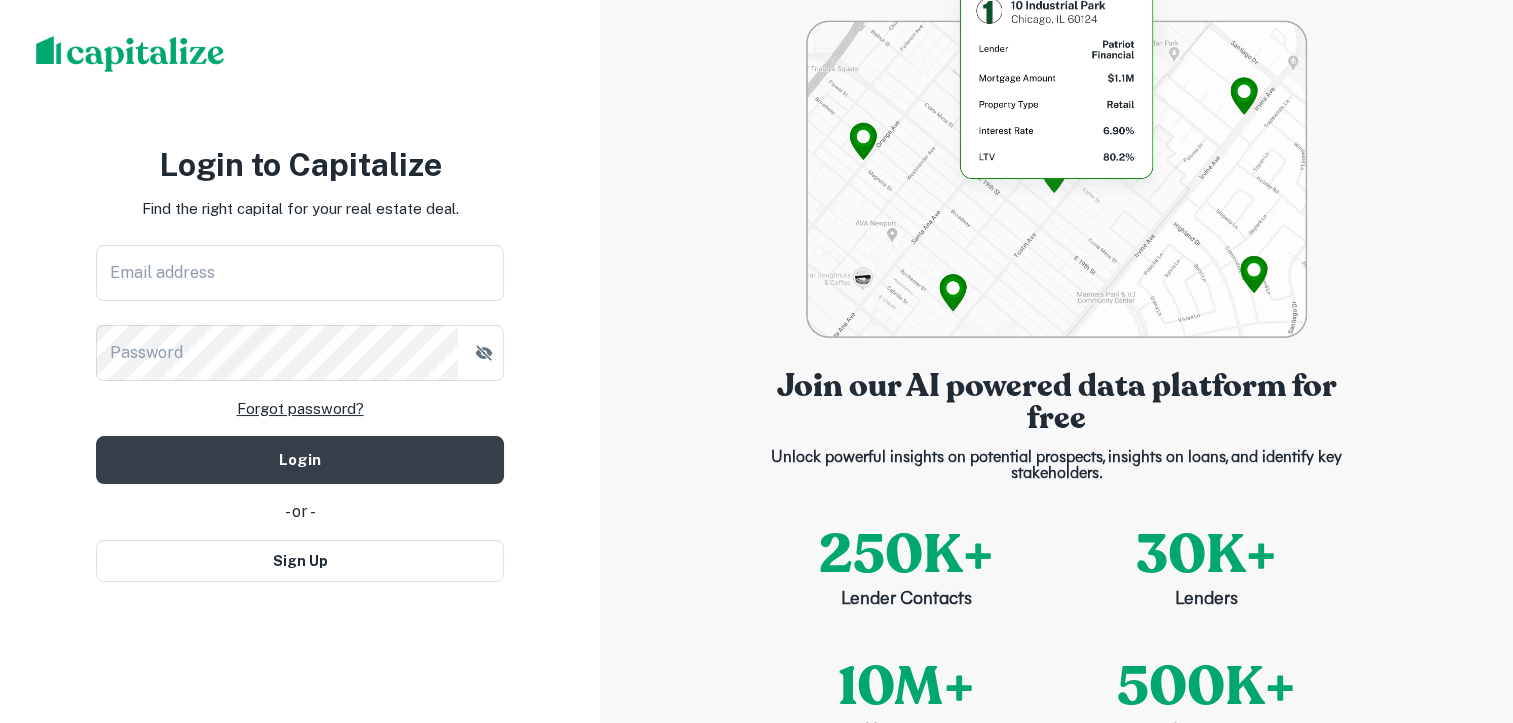 type on "**********" 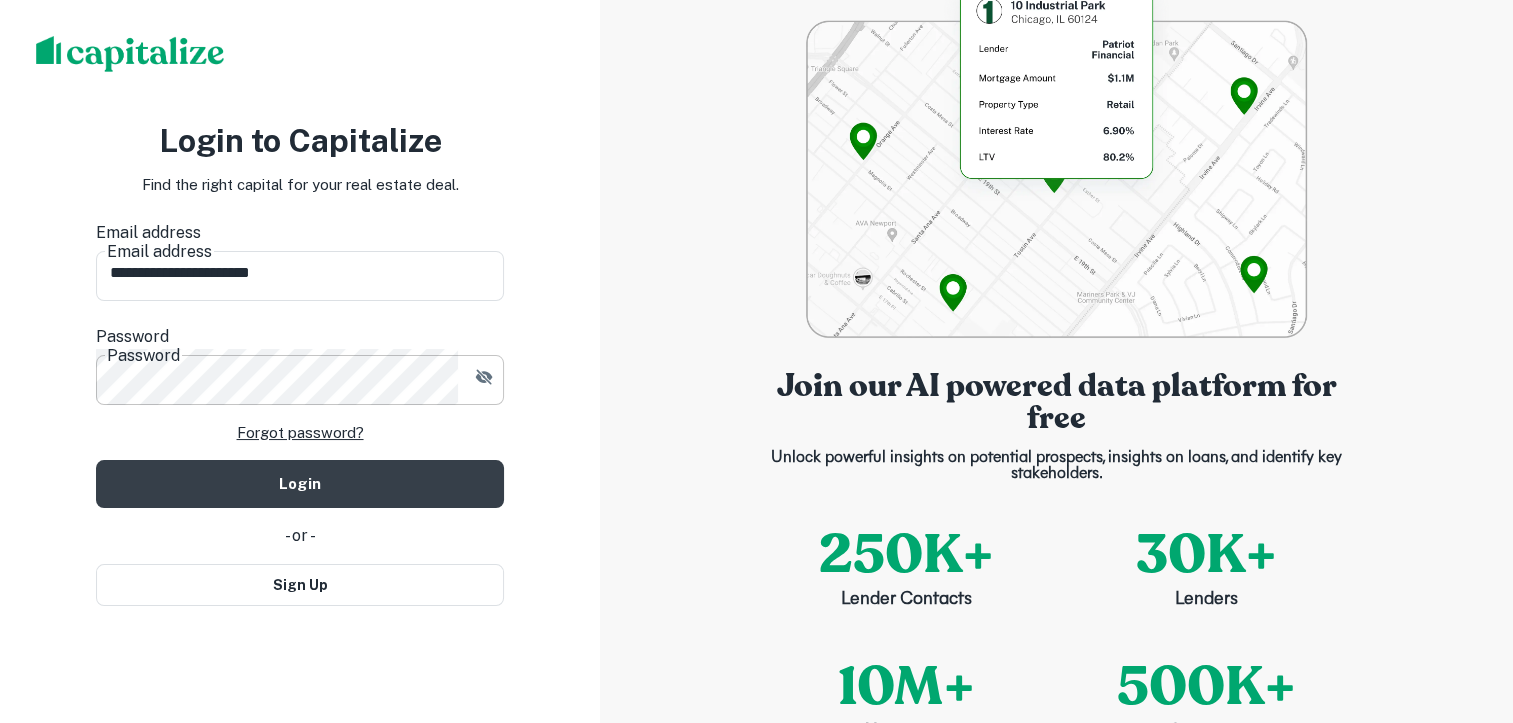 click at bounding box center [484, 377] 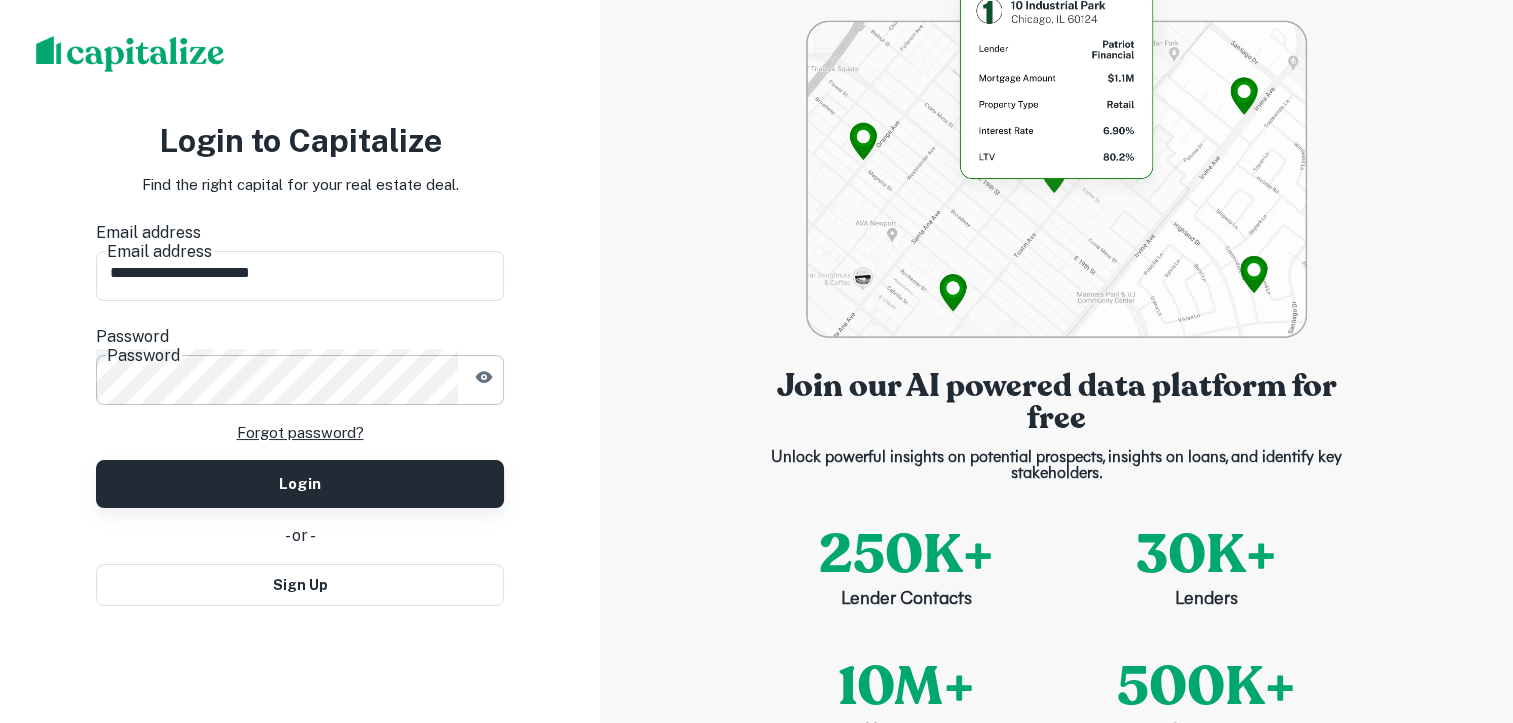 click on "Login" at bounding box center [300, 484] 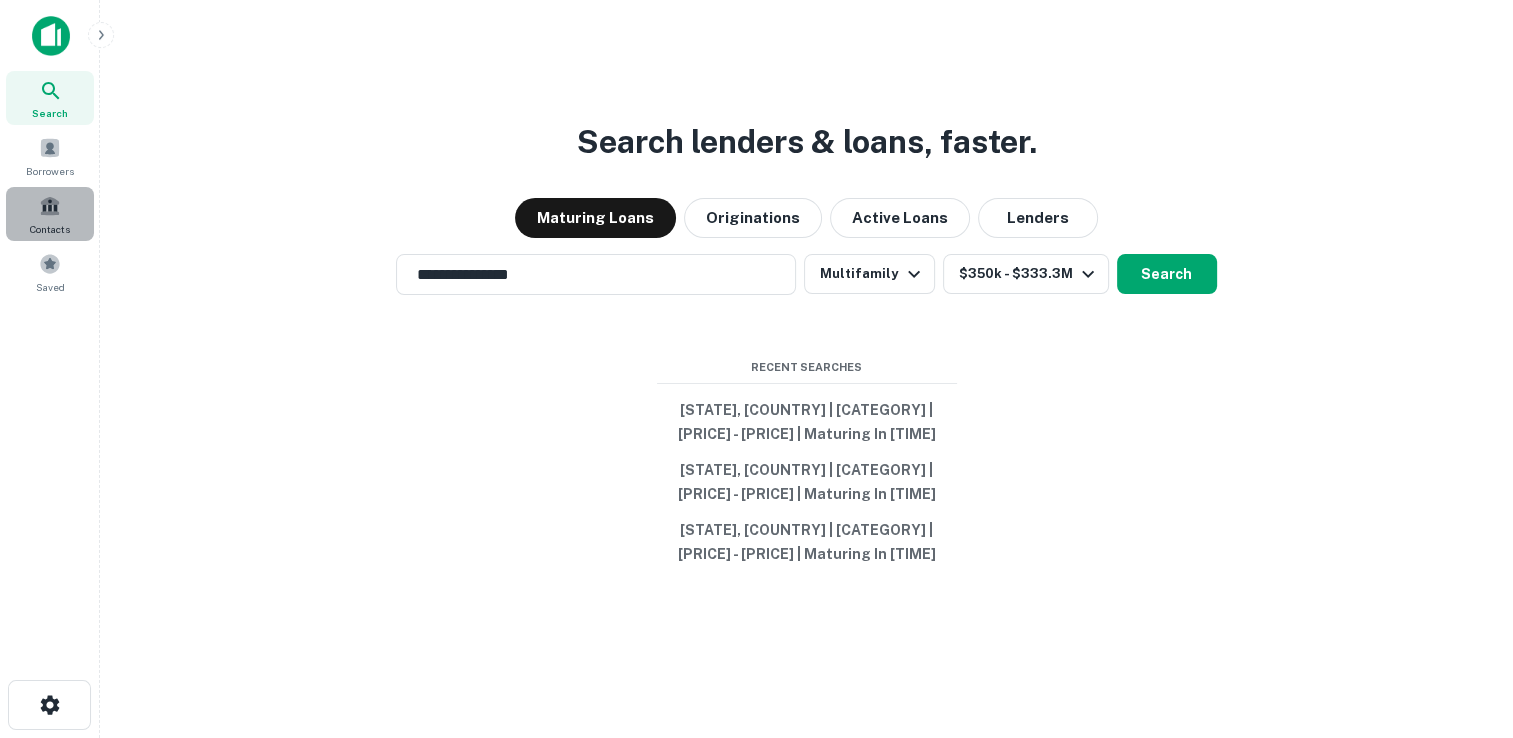 click at bounding box center [50, 206] 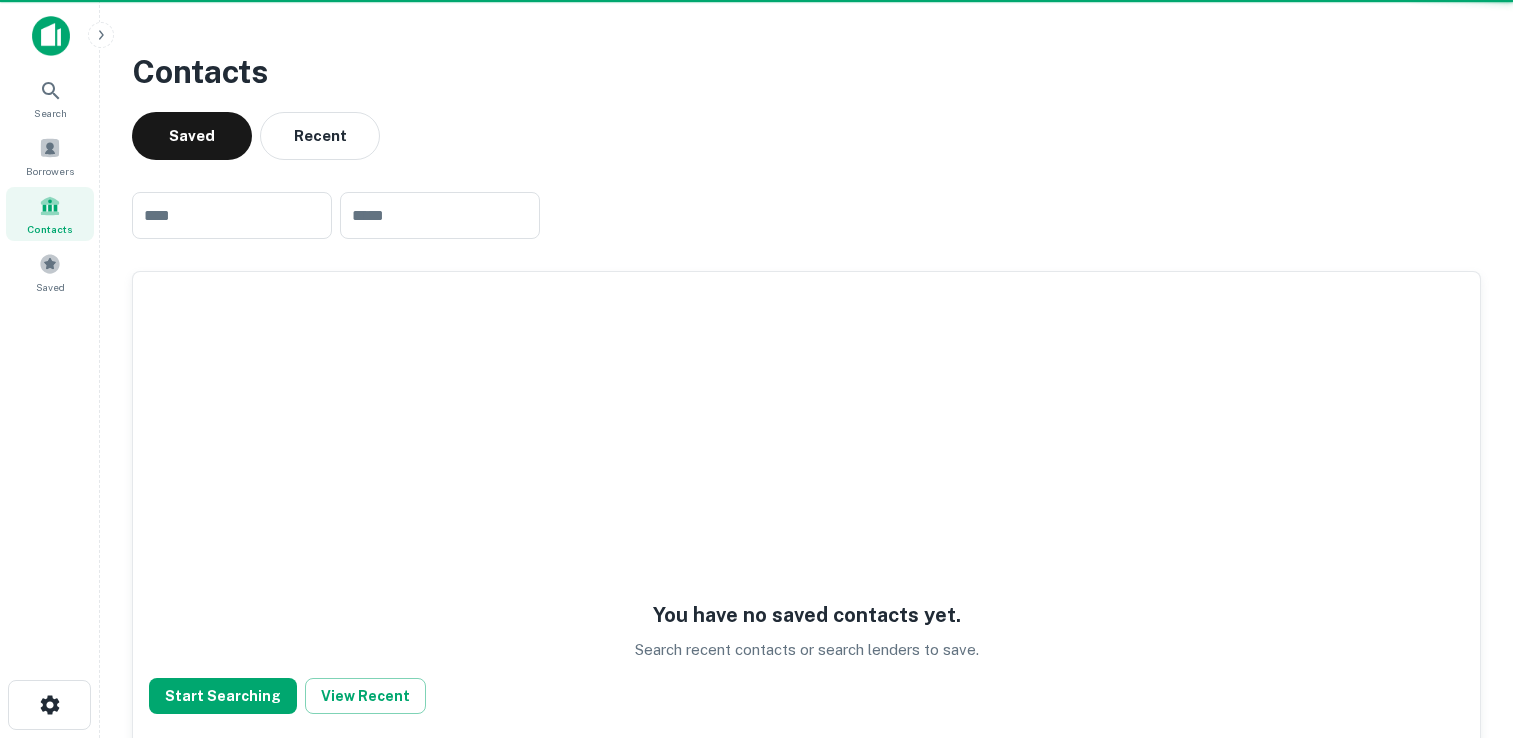 scroll, scrollTop: 0, scrollLeft: 0, axis: both 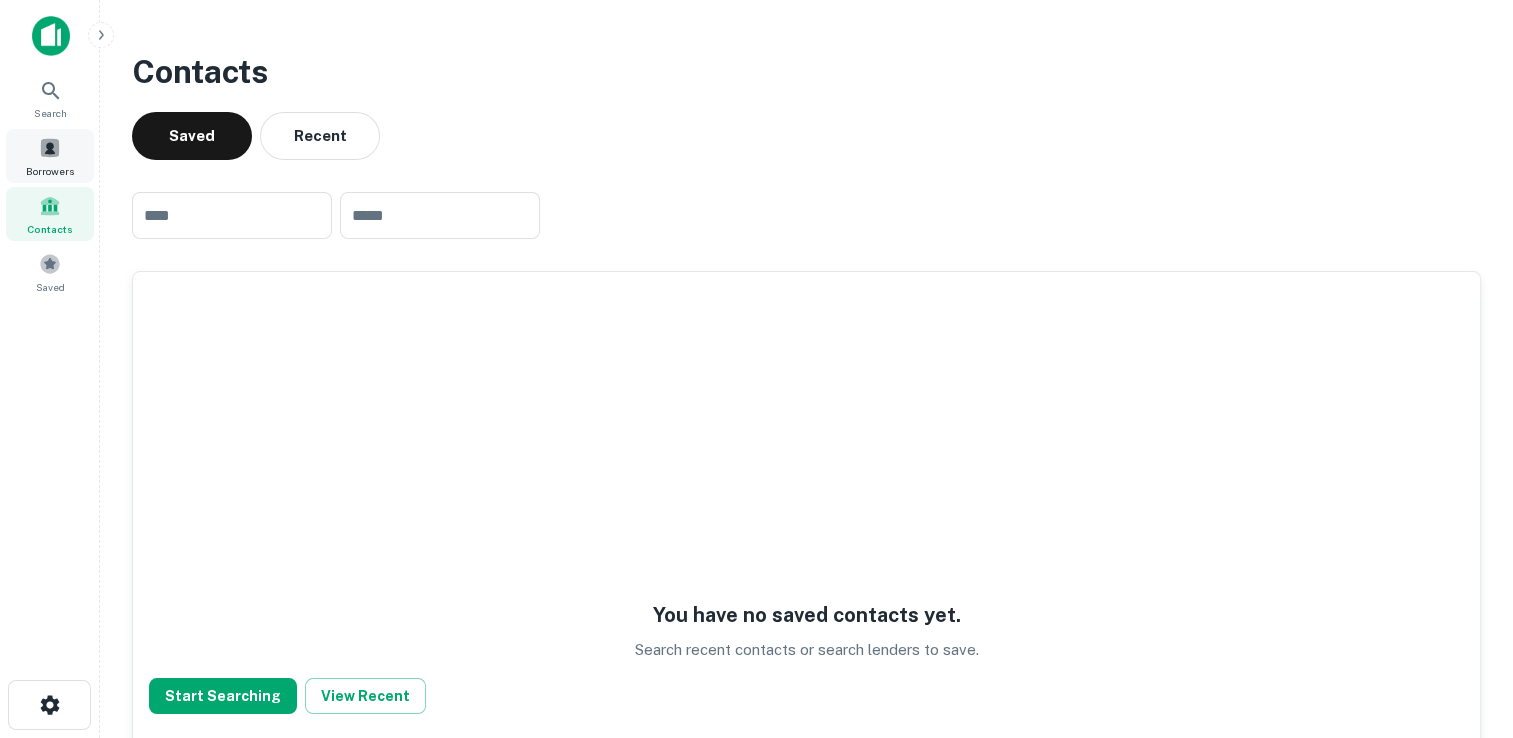 click at bounding box center (50, 148) 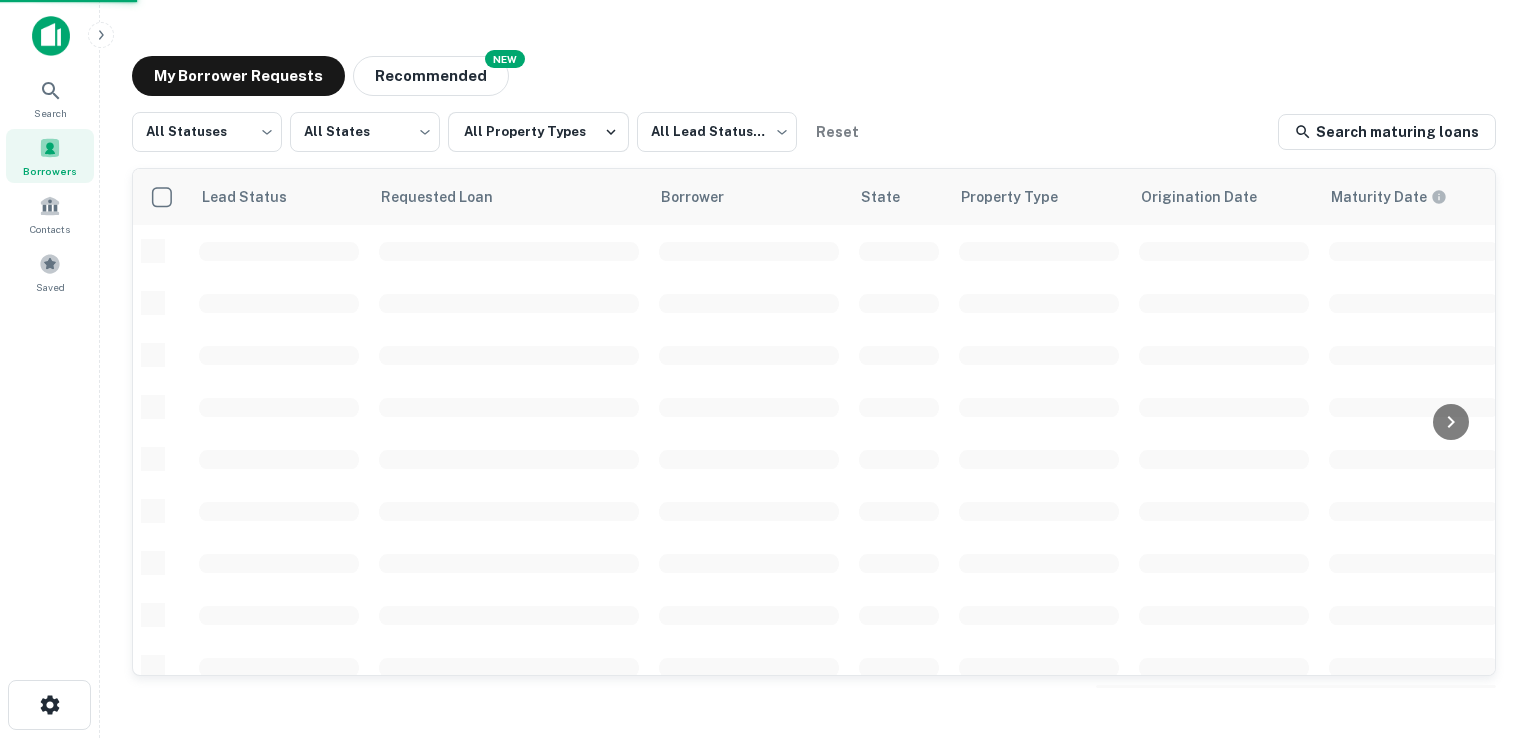 scroll, scrollTop: 0, scrollLeft: 0, axis: both 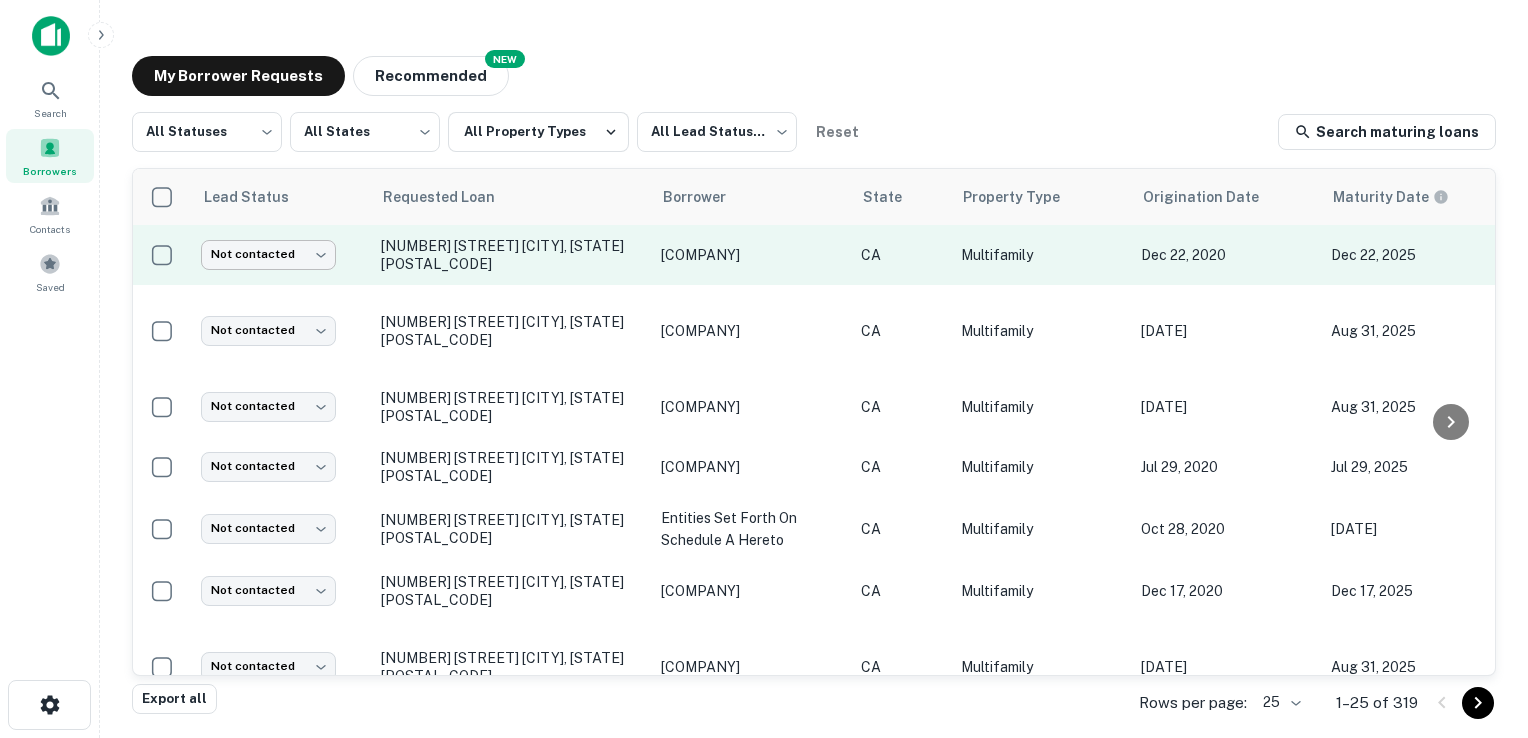 click on "Search         Borrowers         Contacts         Saved     My Borrower Requests NEW Recommended All Statuses *** ​ All States *** ​ All Property Types All Lead Statuses *** ​ Reset Search maturing loans Lead Status Requested Loan Borrower State Property Type Origination Date Maturity Date Mortgage Amount Requested Date sorted descending Lender Request Status Not contacted **** ​ 300 Channing Way San Rafael, CA94903  pur san rafael llc CA Multifamily Dec 22, 2020 Dec 22, 2025 $80M Jul 09, 2025 Heitman Fulfilled Not contacted **** ​ 632 S Bixel St Los Angeles, CA90017  palmer sixth street properties l p CA Multifamily Sep 03, 2018 Aug 31, 2025 $81.1M Jul 09, 2025 Barings Multifamily Capital LLC Fulfilled Not contacted **** ​ 609 St Paul Ave Los Angeles, CA90017  palmer sixth street properties l p CA Multifamily Sep 03, 2018 Aug 31, 2025 $81.1M Jul 09, 2025 B   R Basis Real Estate Capital II, LLC Fulfilled Not contacted **** ​ 5818 Fayette St Los Angeles, CA90042  kawakatsu co ltd CA I" at bounding box center [764, 369] 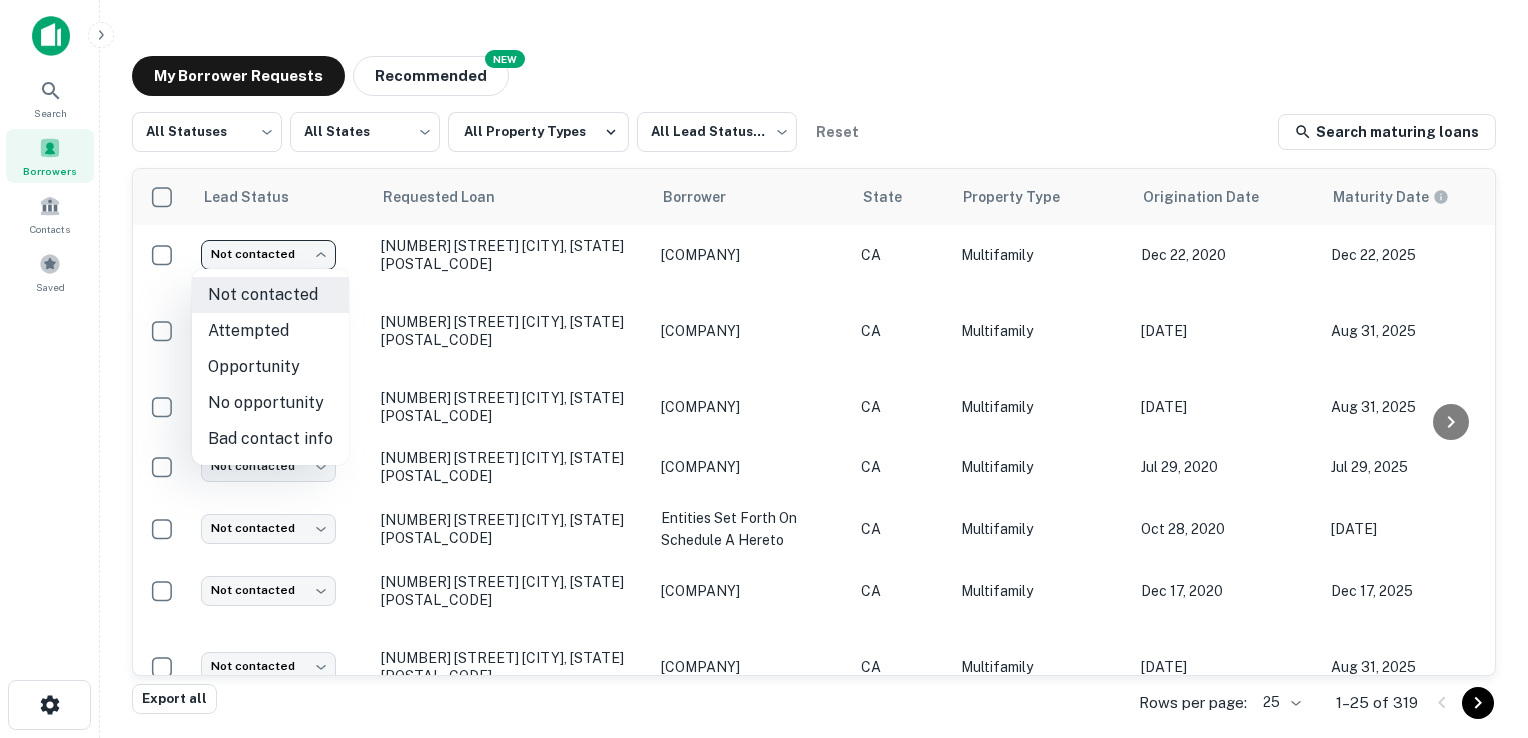 click at bounding box center [764, 369] 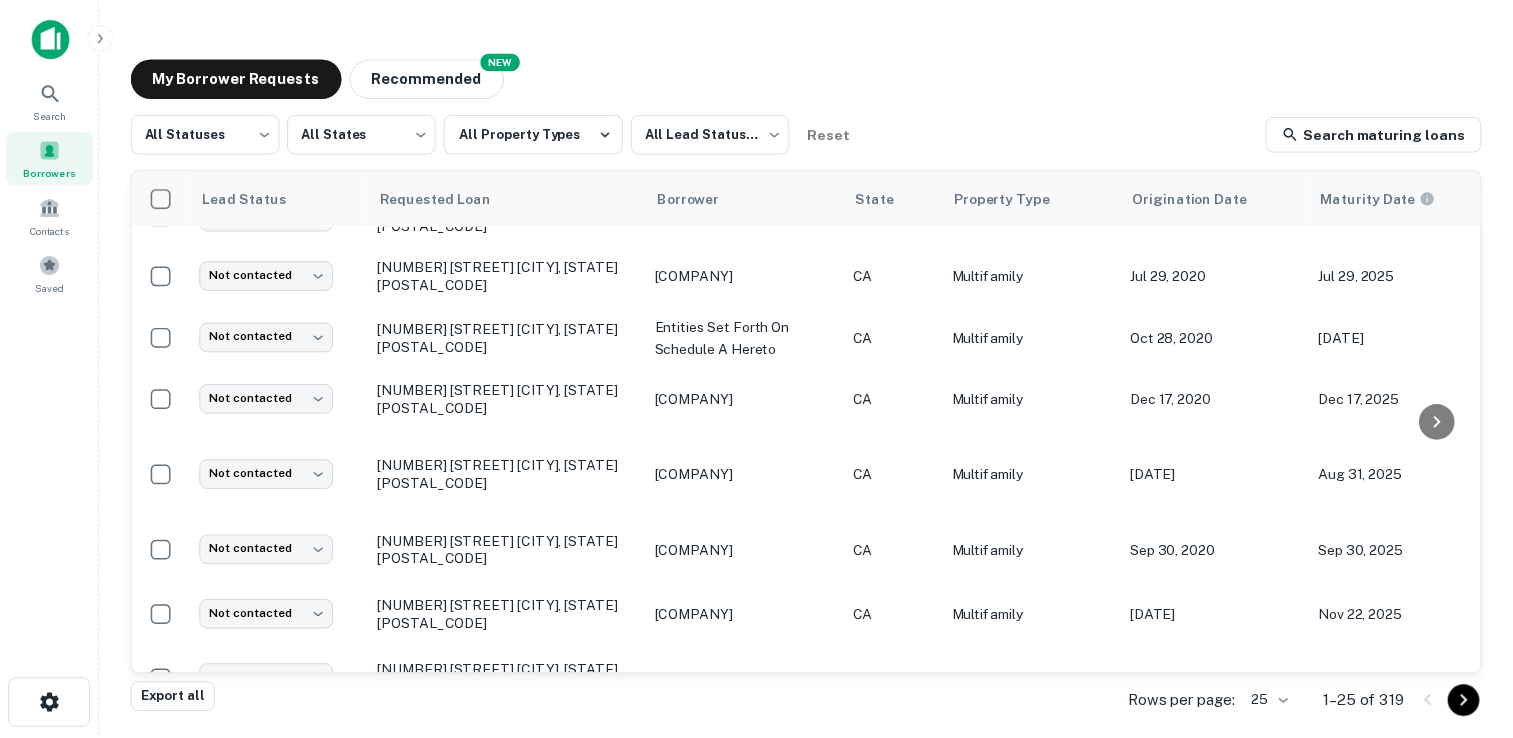 scroll, scrollTop: 0, scrollLeft: 0, axis: both 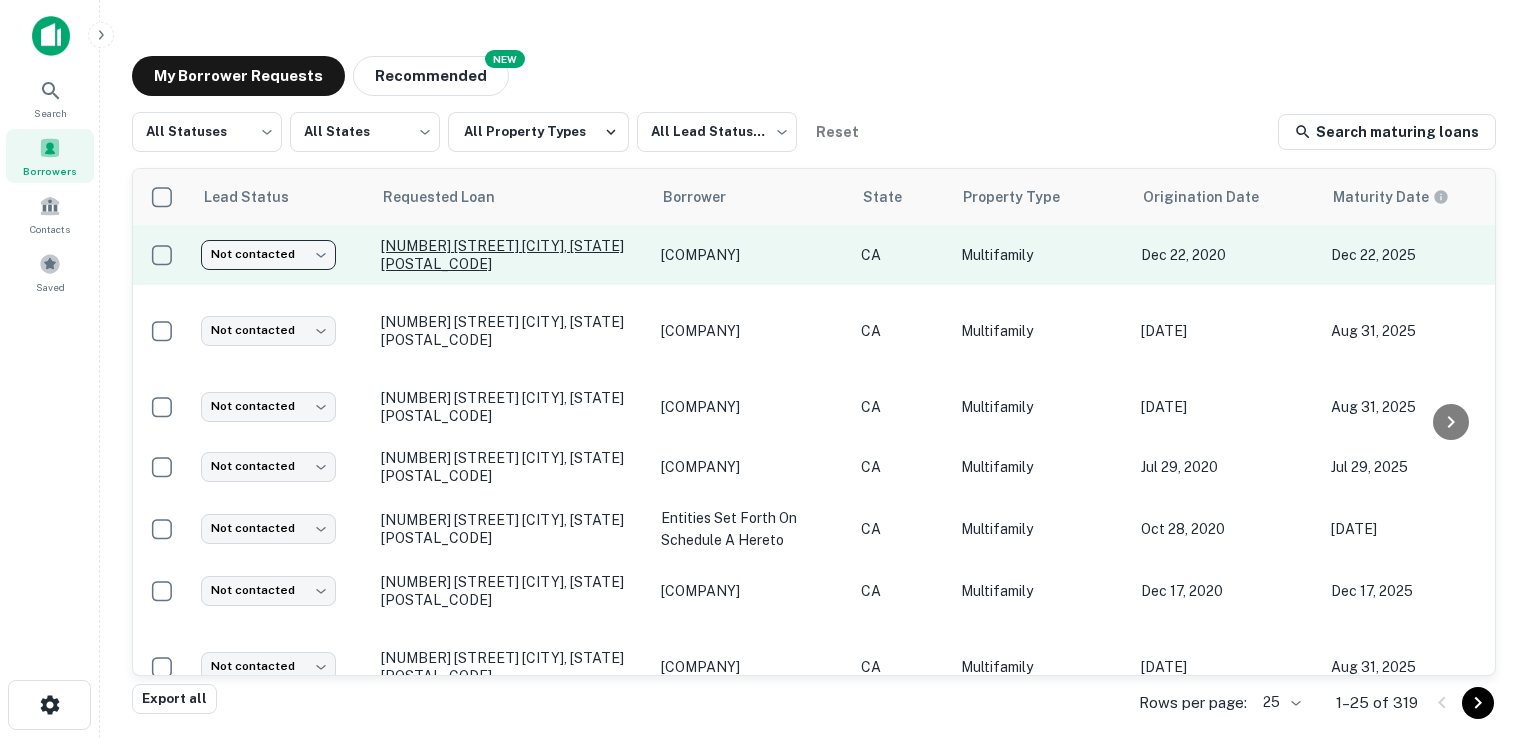 click on "[NUMBER] [STREET] [CITY], [STATE][POSTAL_CODE]" at bounding box center [511, 255] 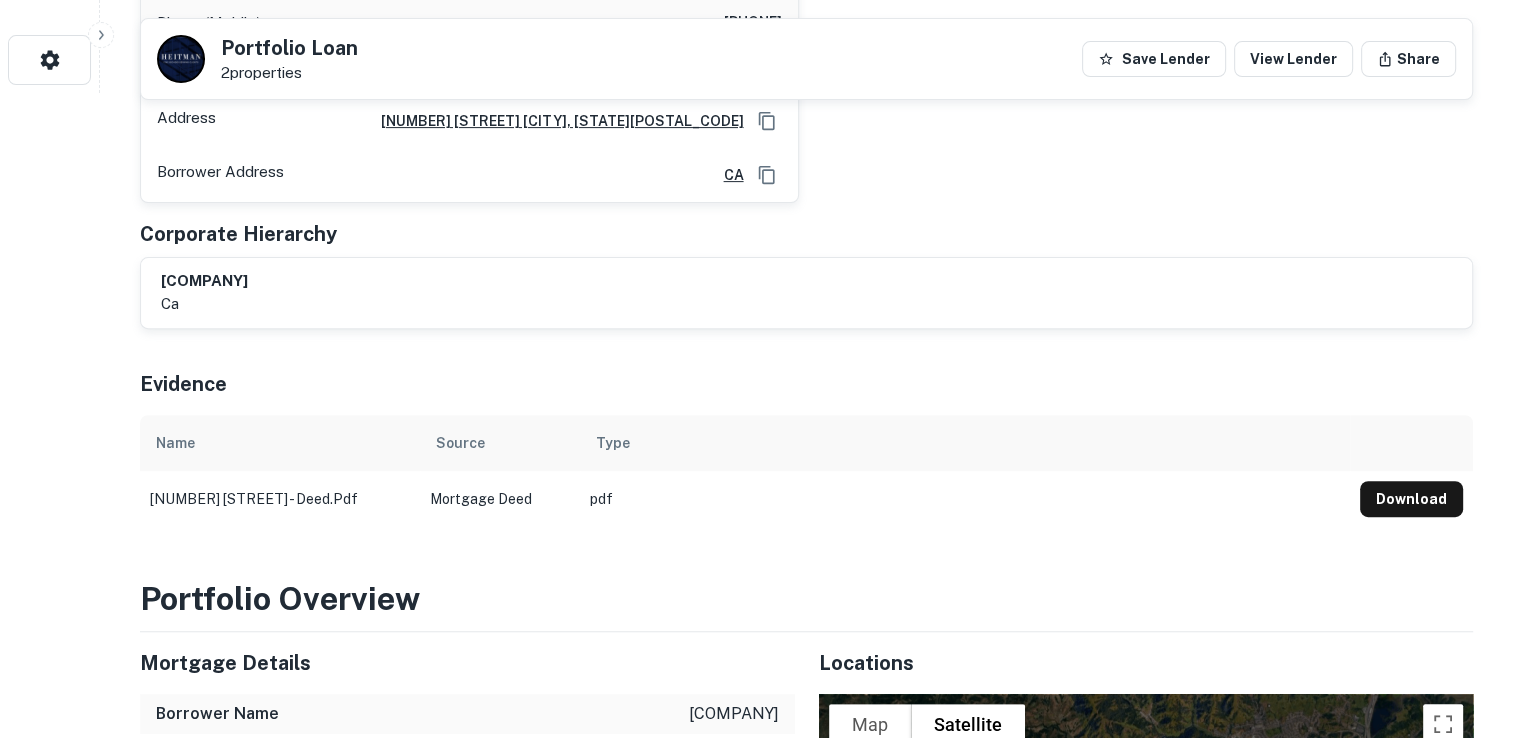 scroll, scrollTop: 554, scrollLeft: 0, axis: vertical 